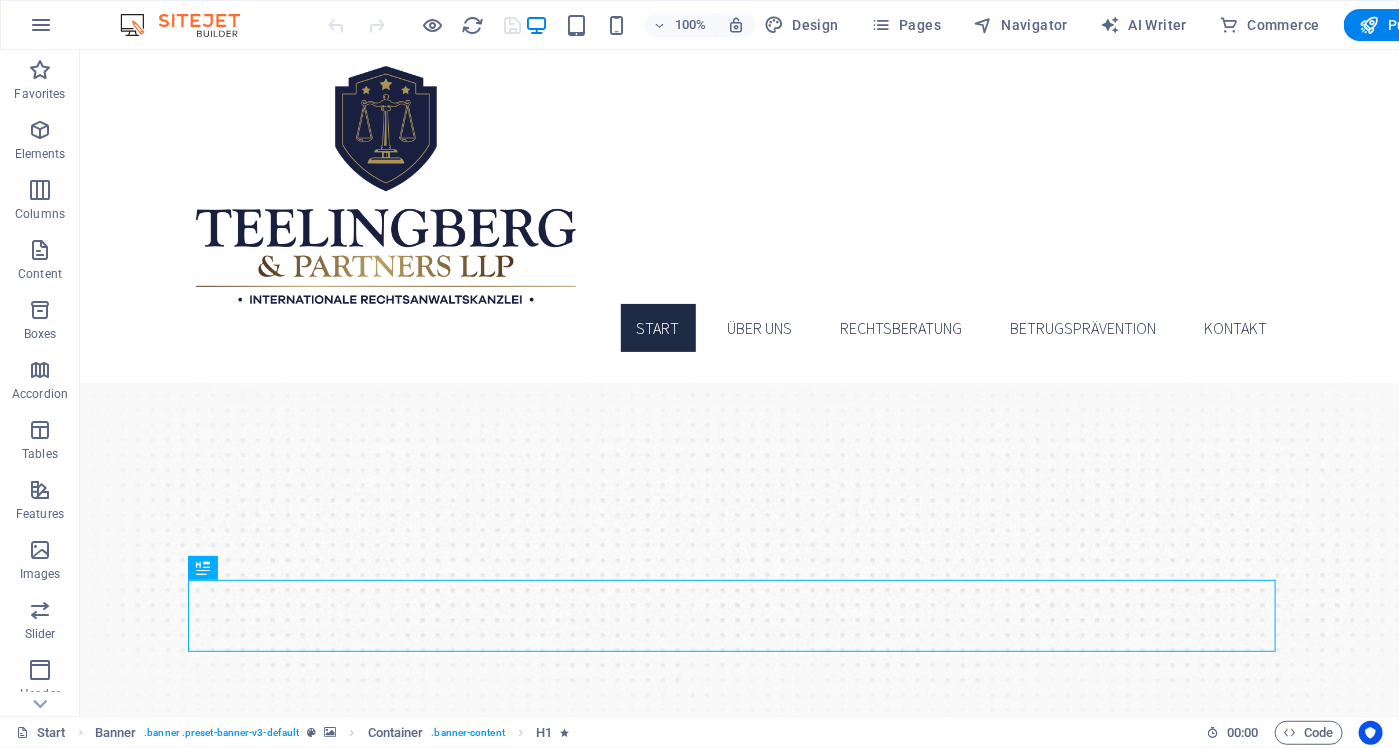 scroll, scrollTop: 0, scrollLeft: 0, axis: both 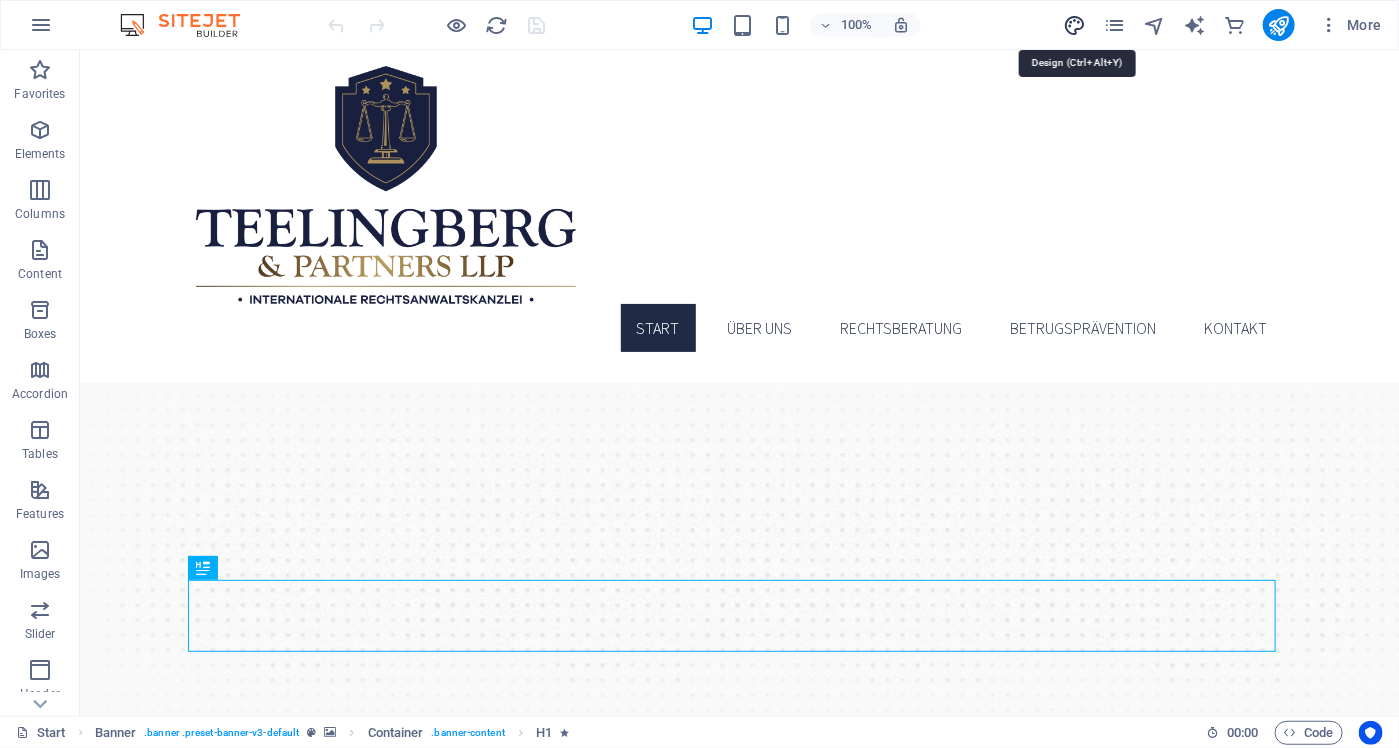 click at bounding box center [1074, 25] 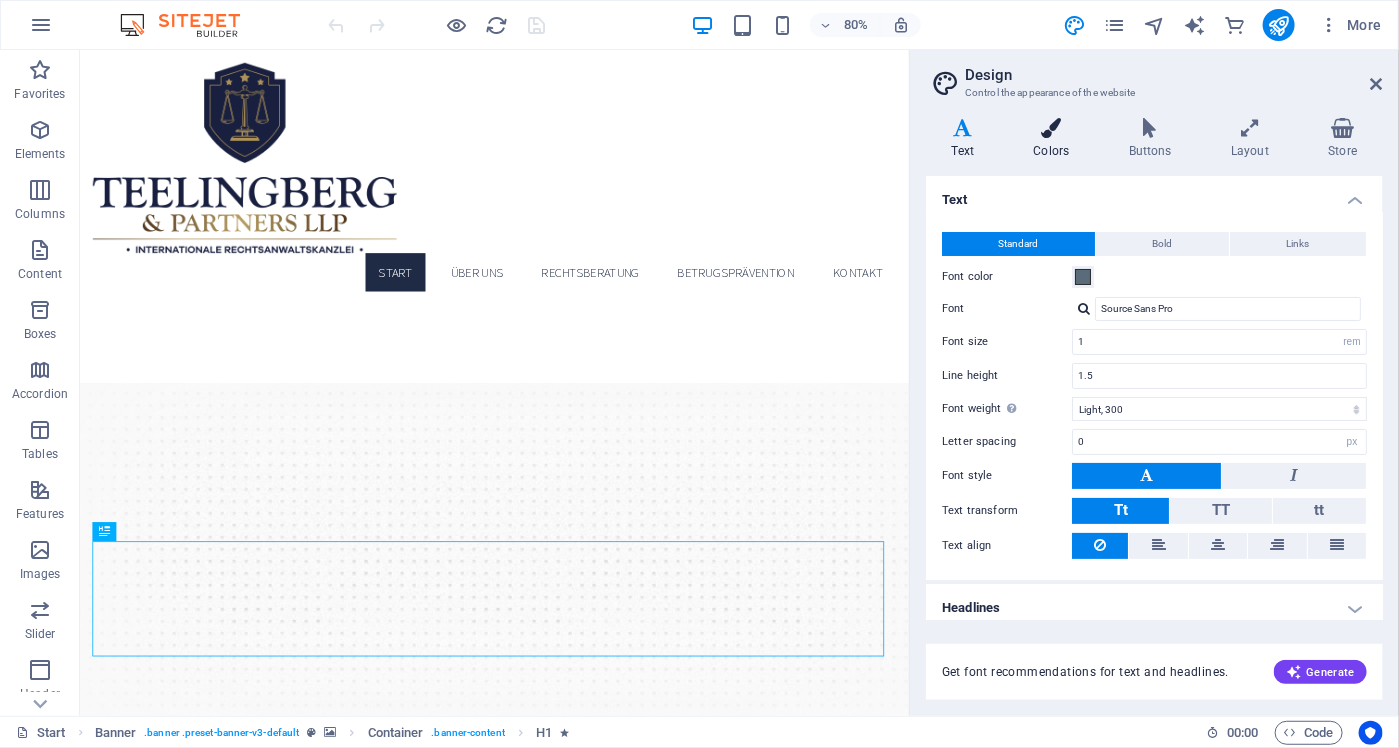 click at bounding box center [1051, 128] 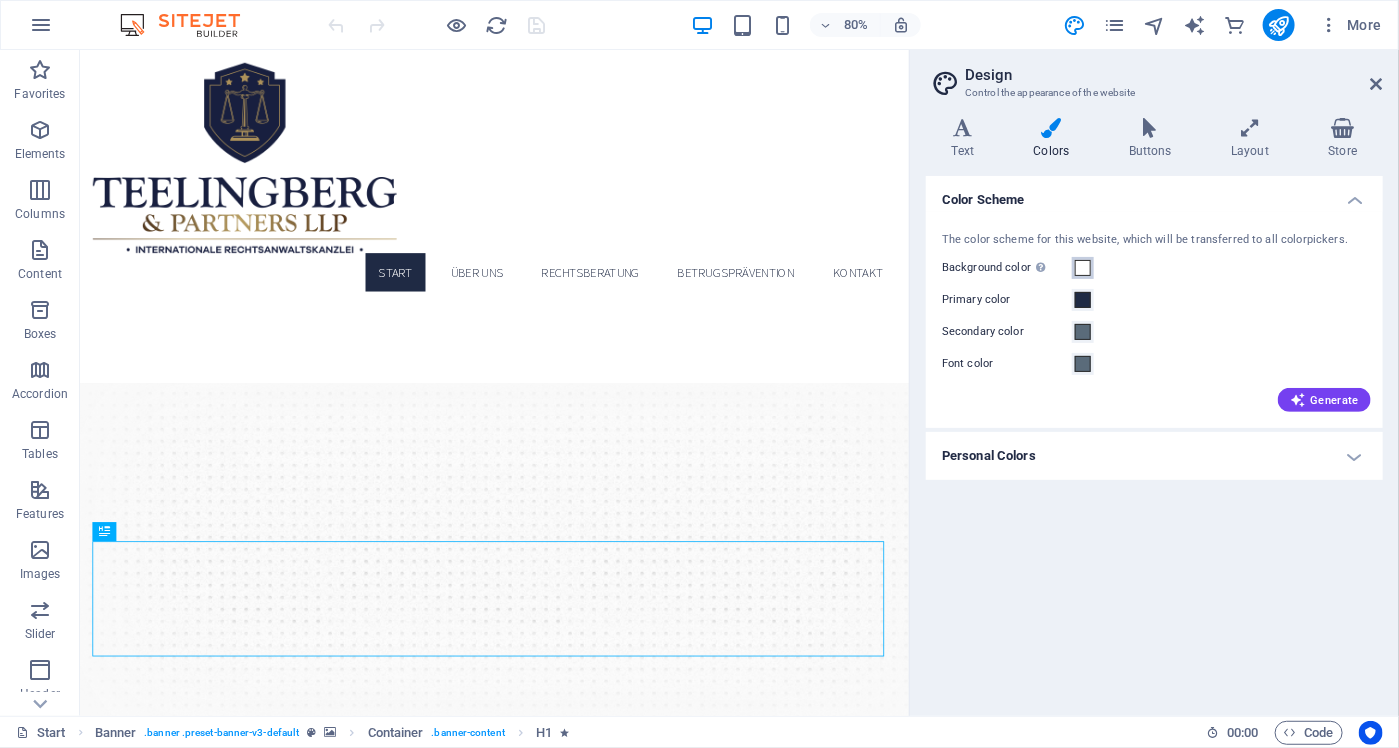 click at bounding box center [1083, 268] 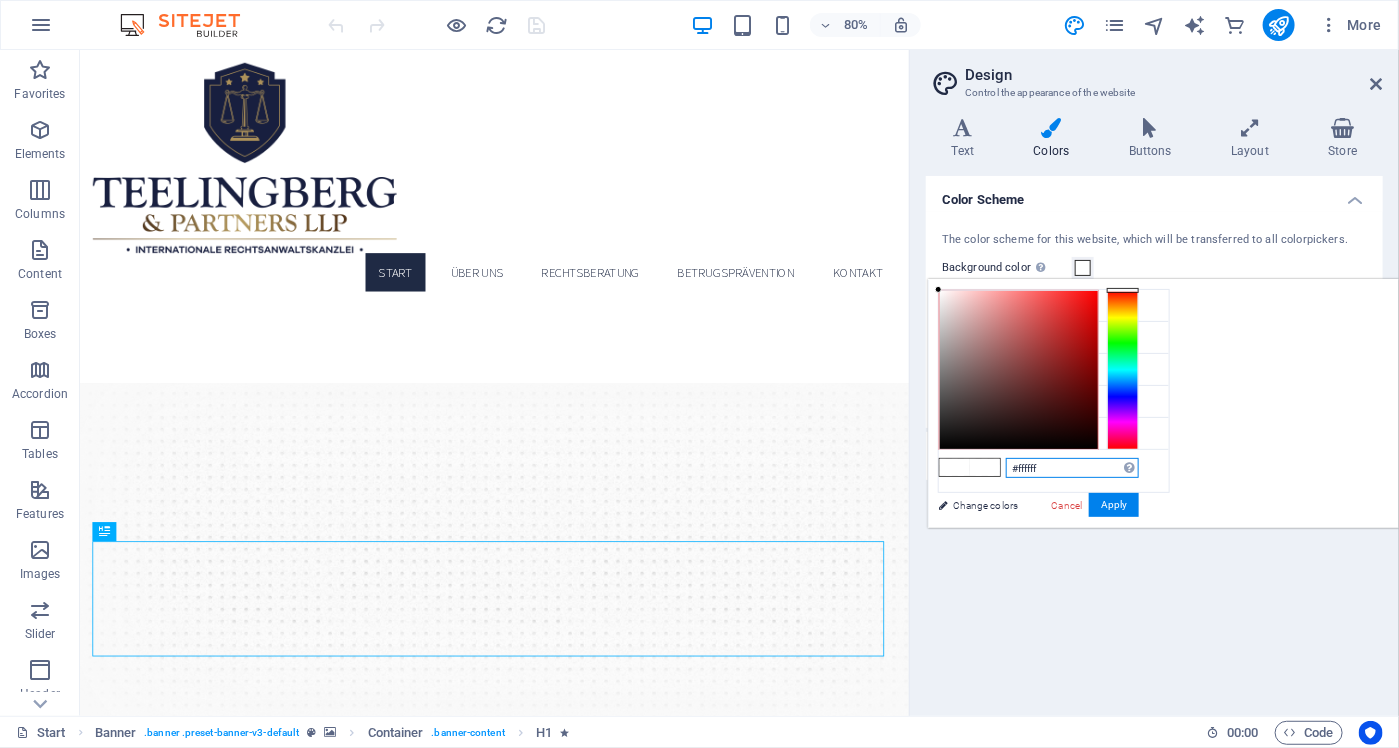 click on "#ffffff" at bounding box center (1072, 468) 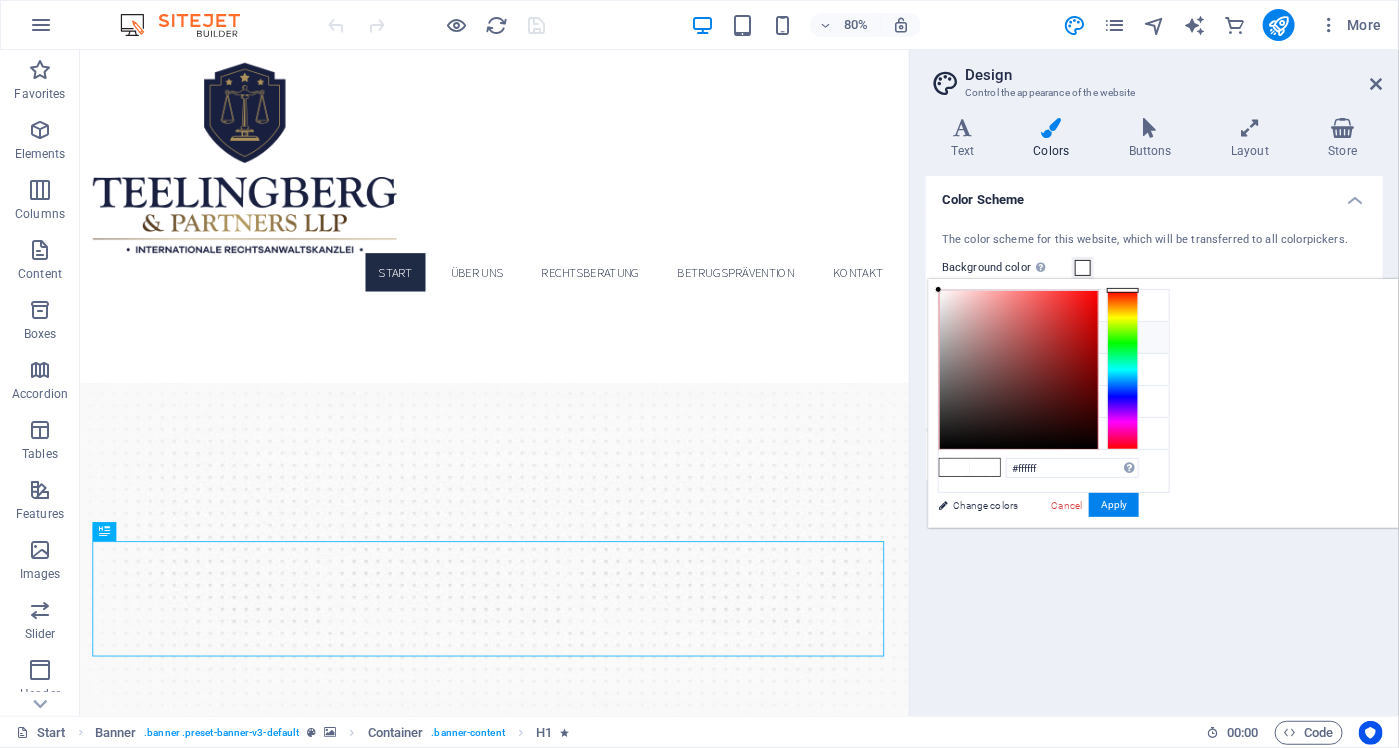 click on "Primary color
#1f2a44" at bounding box center [1054, 338] 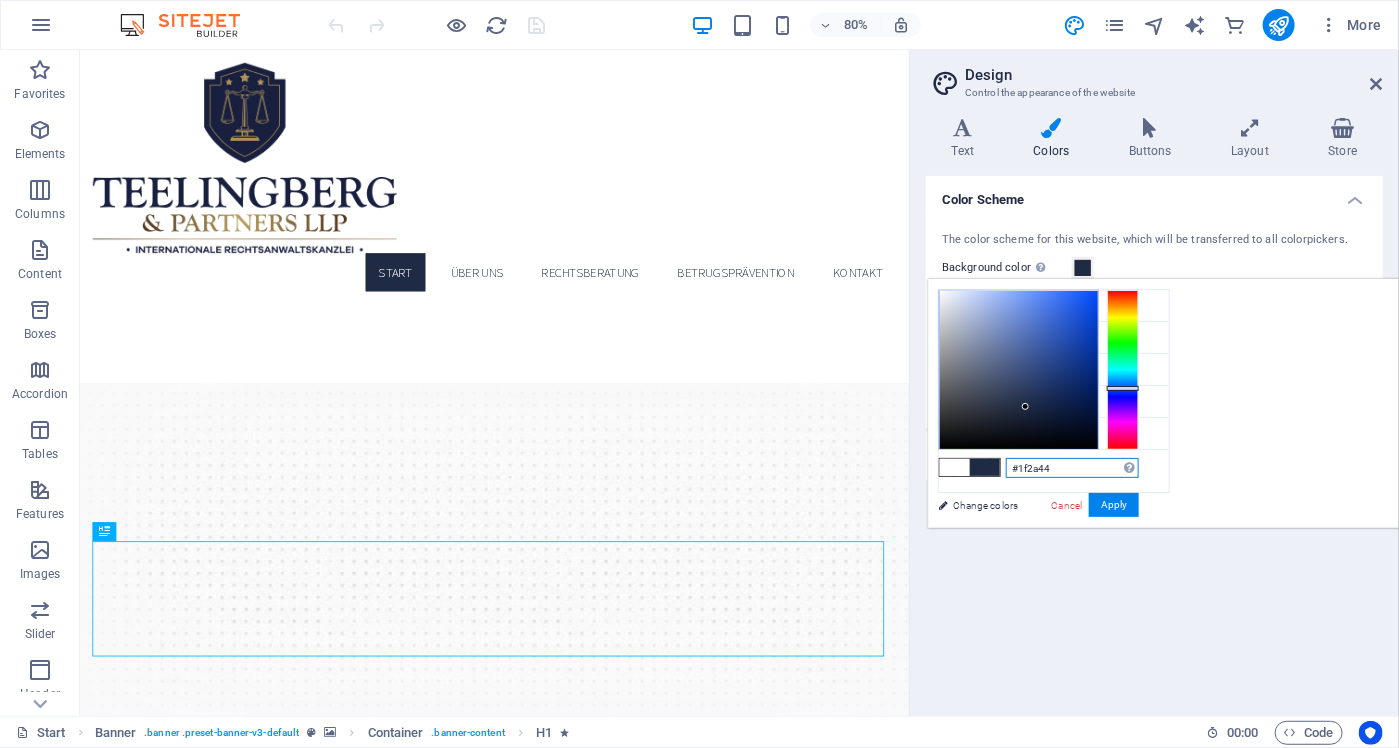 click on "#1f2a44" at bounding box center [1072, 468] 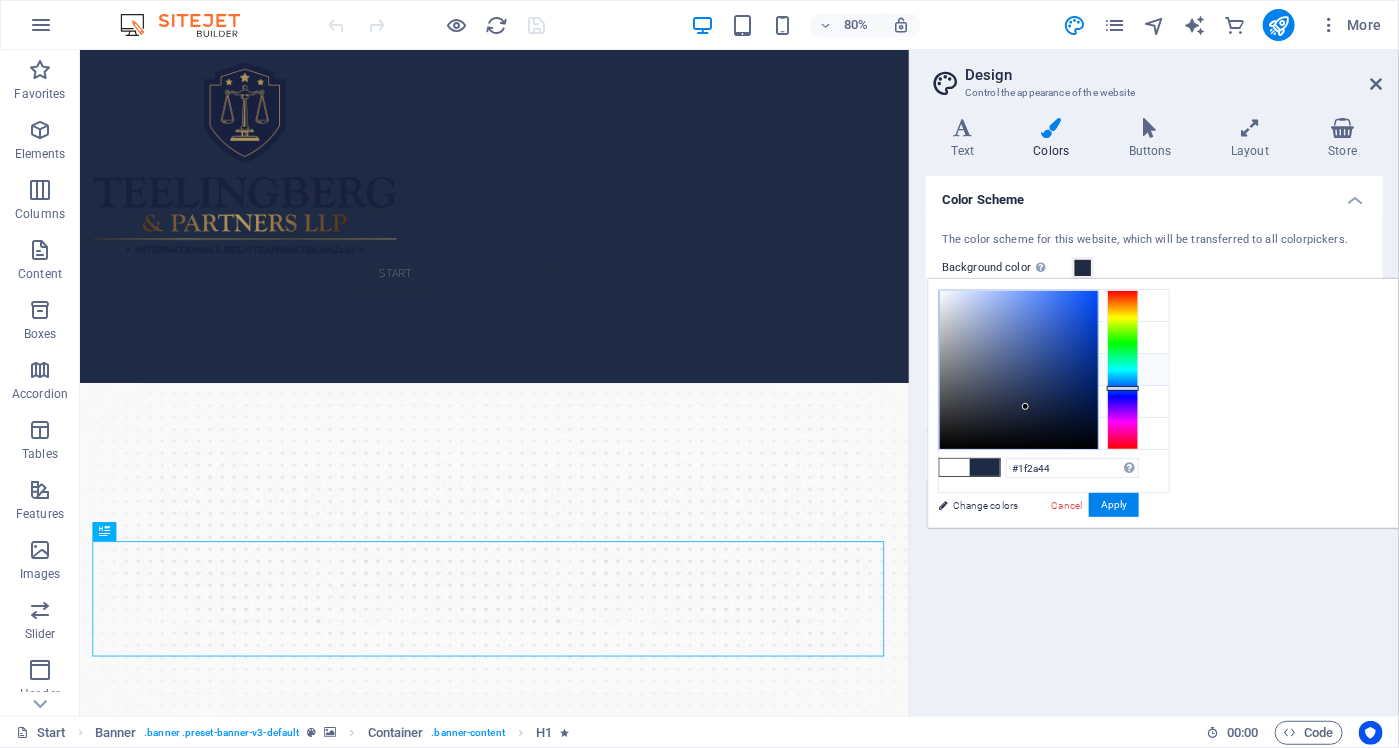 click on "Secondary color
#5a6b7a" at bounding box center (1054, 370) 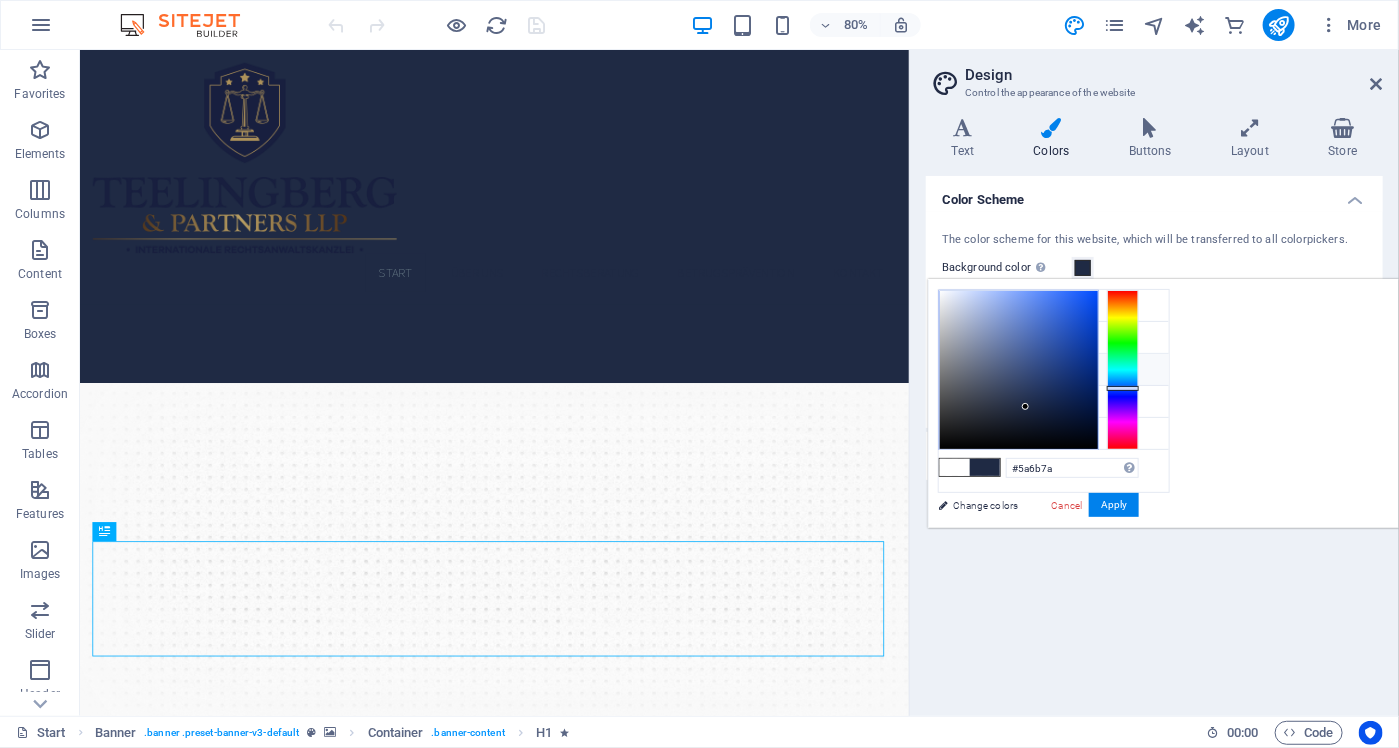 click on "Secondary color
#5a6b7a" at bounding box center (1054, 370) 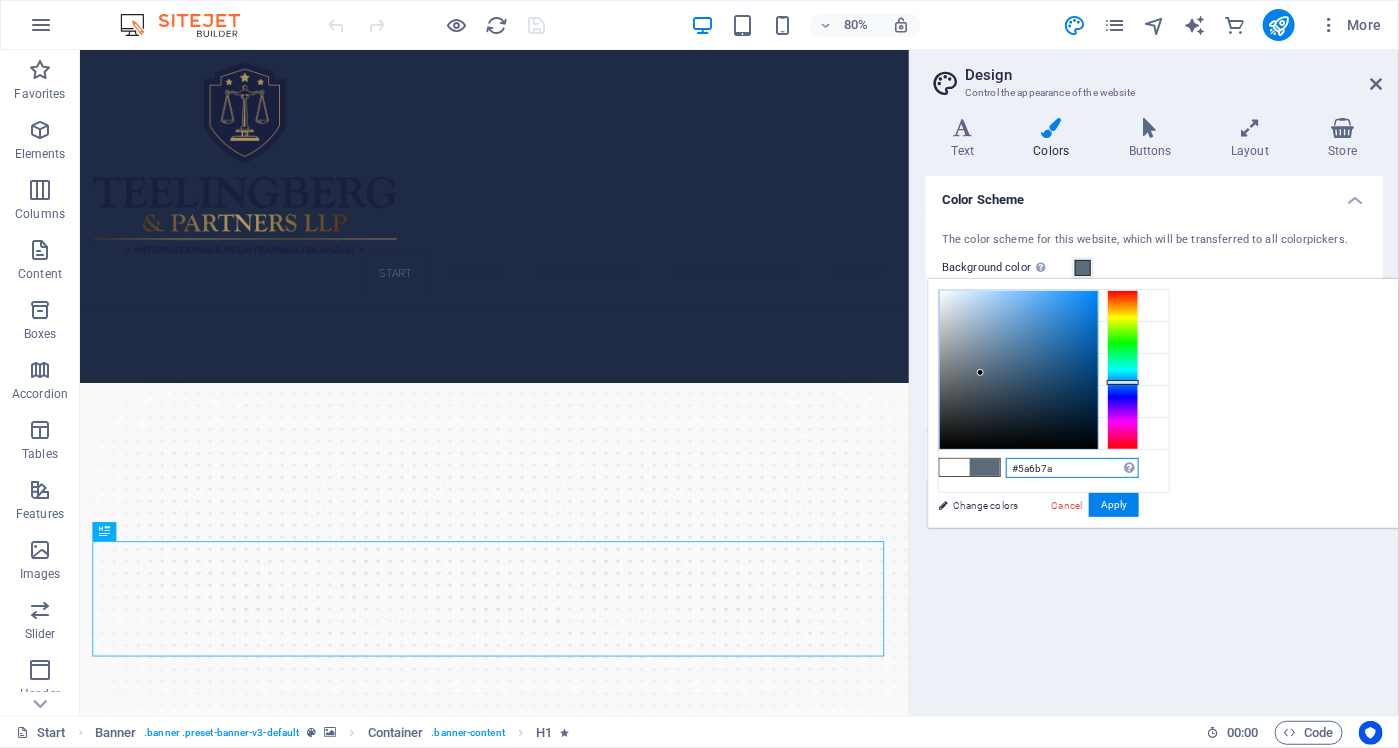 click on "#5a6b7a" at bounding box center [1072, 468] 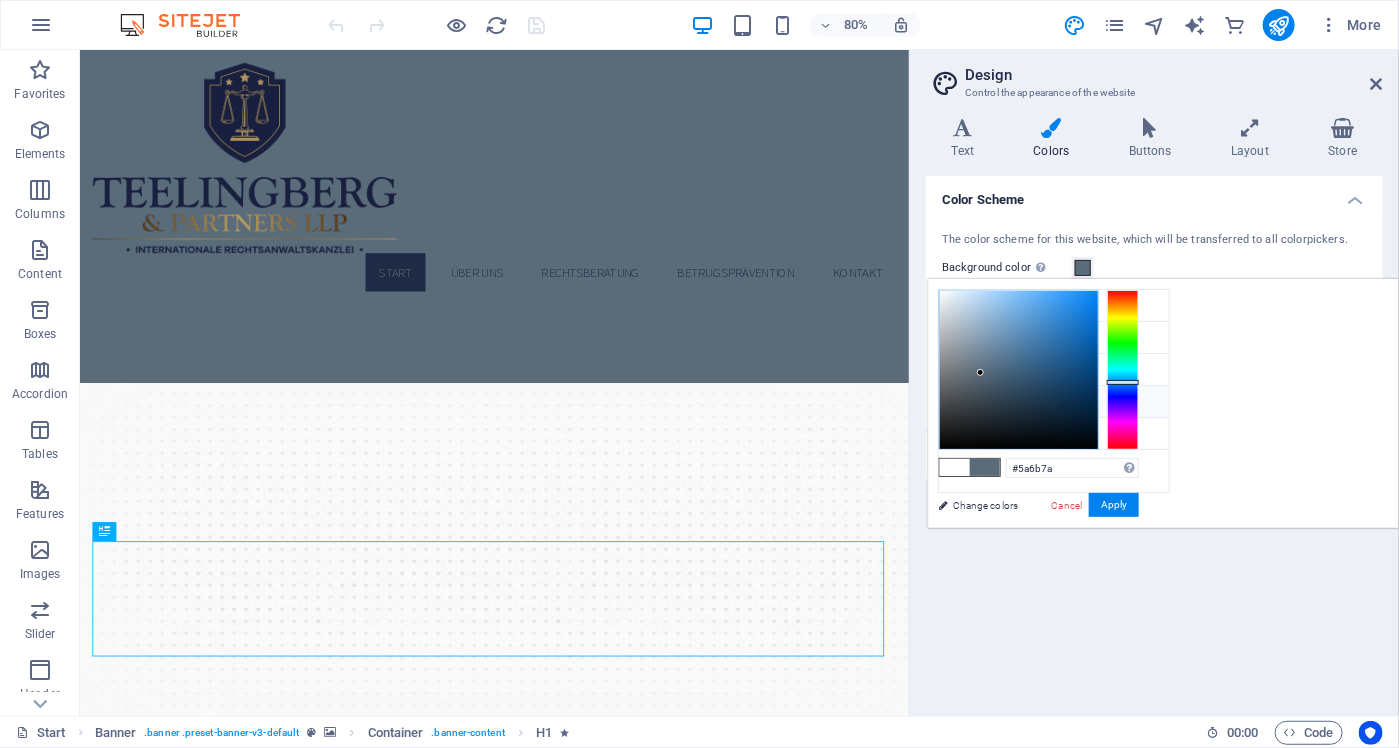 click on "Font color
#5a6b7a" at bounding box center (1054, 402) 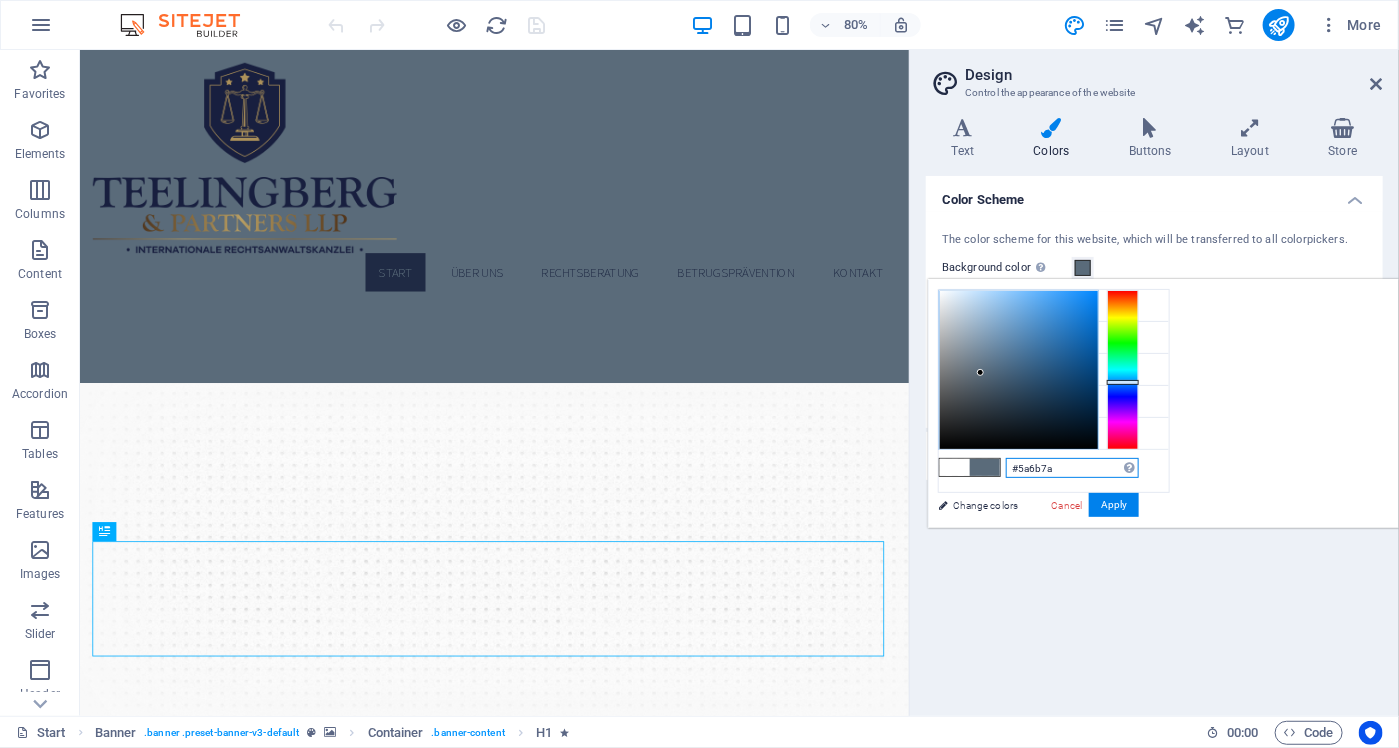 click on "#5a6b7a" at bounding box center (1072, 468) 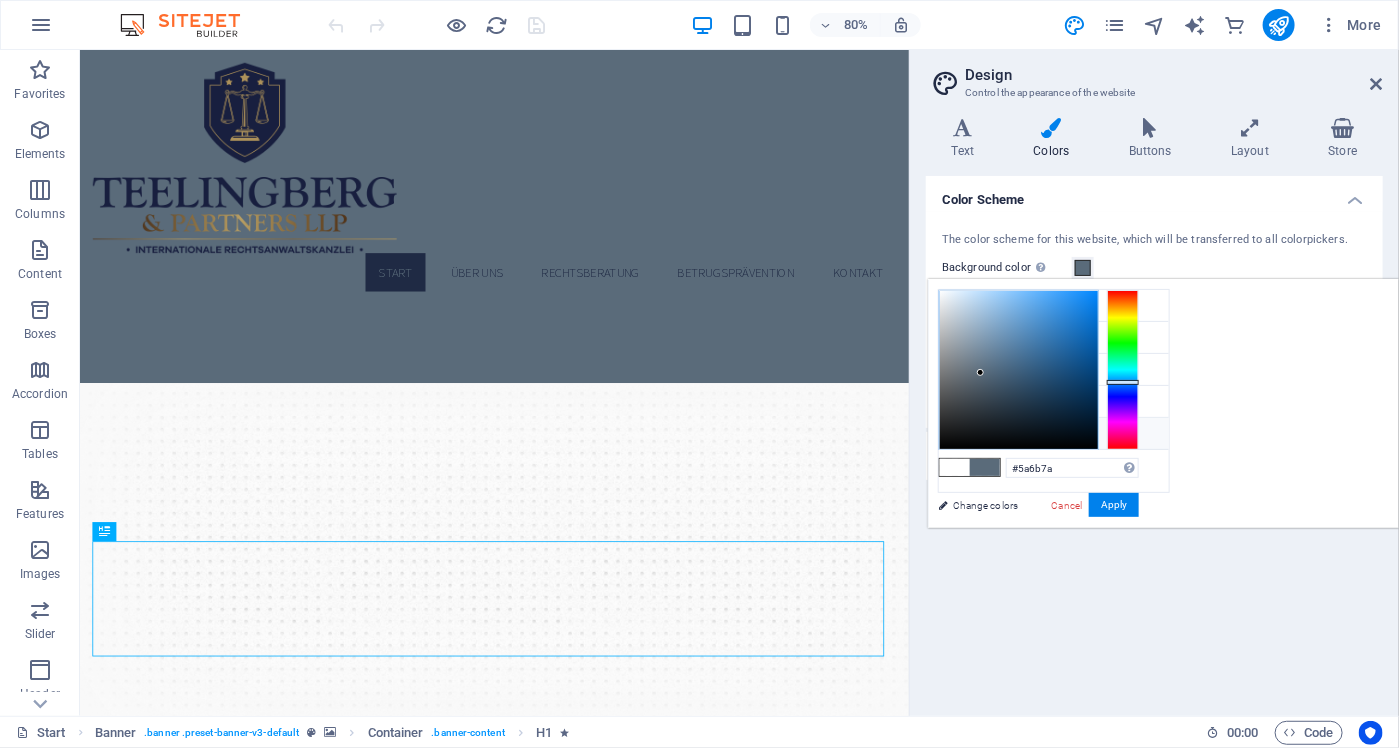 click on "Custom color 1
#F9F9F9" at bounding box center (1054, 434) 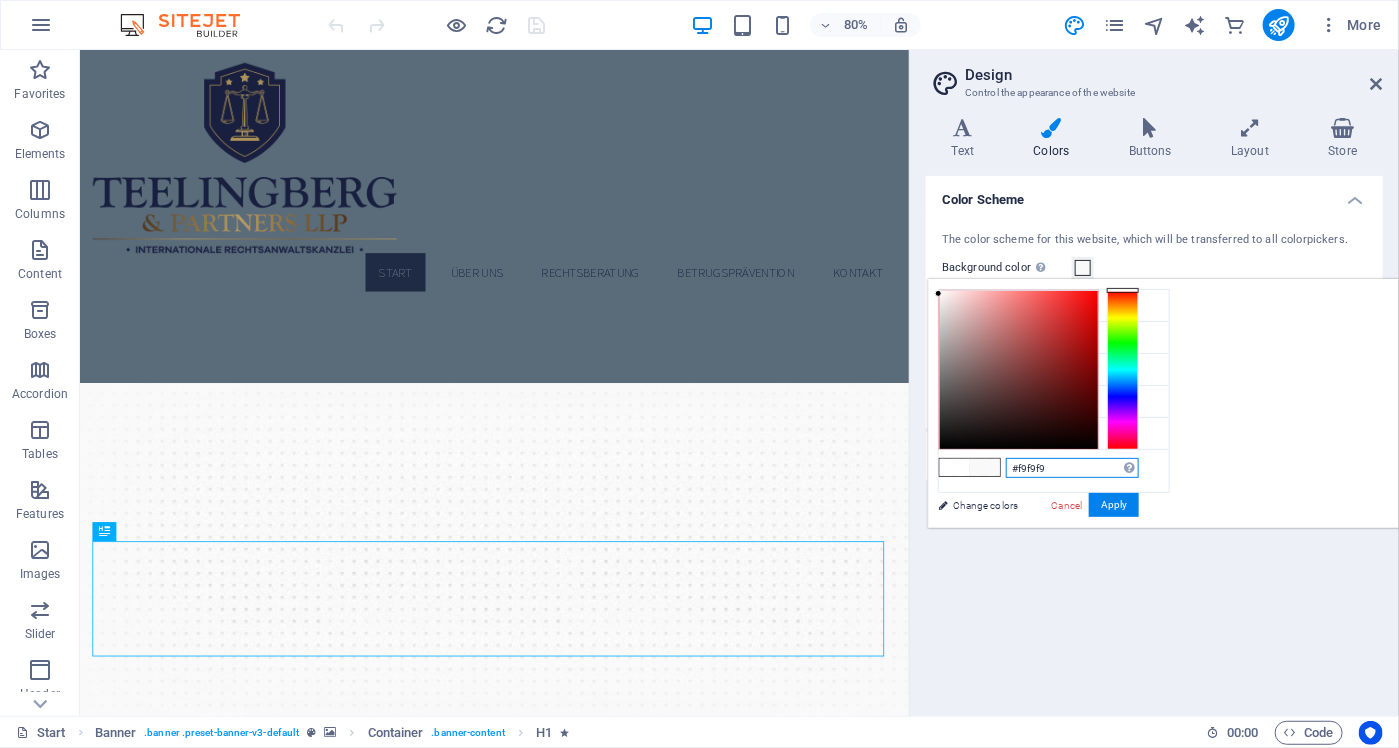 click on "#f9f9f9" at bounding box center [1072, 468] 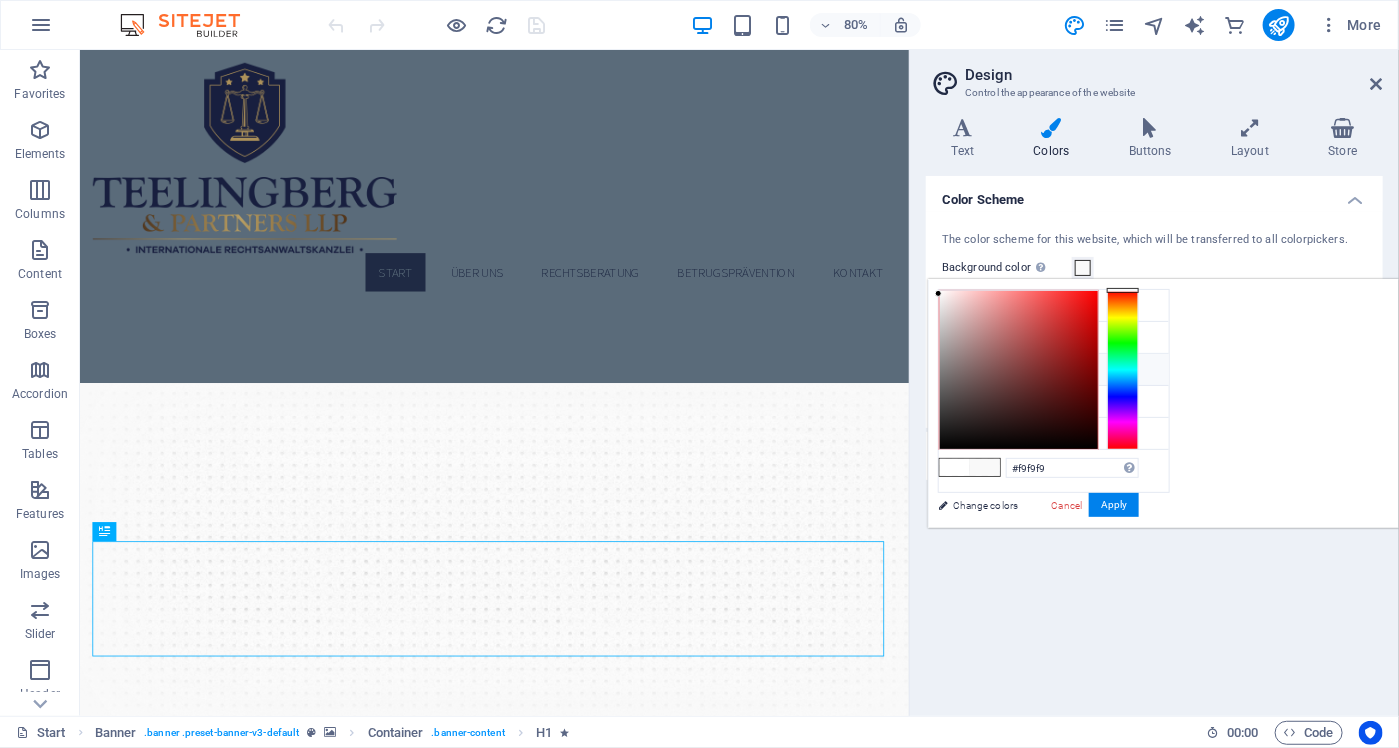 click on "Secondary color
#5a6b7a" at bounding box center (1054, 370) 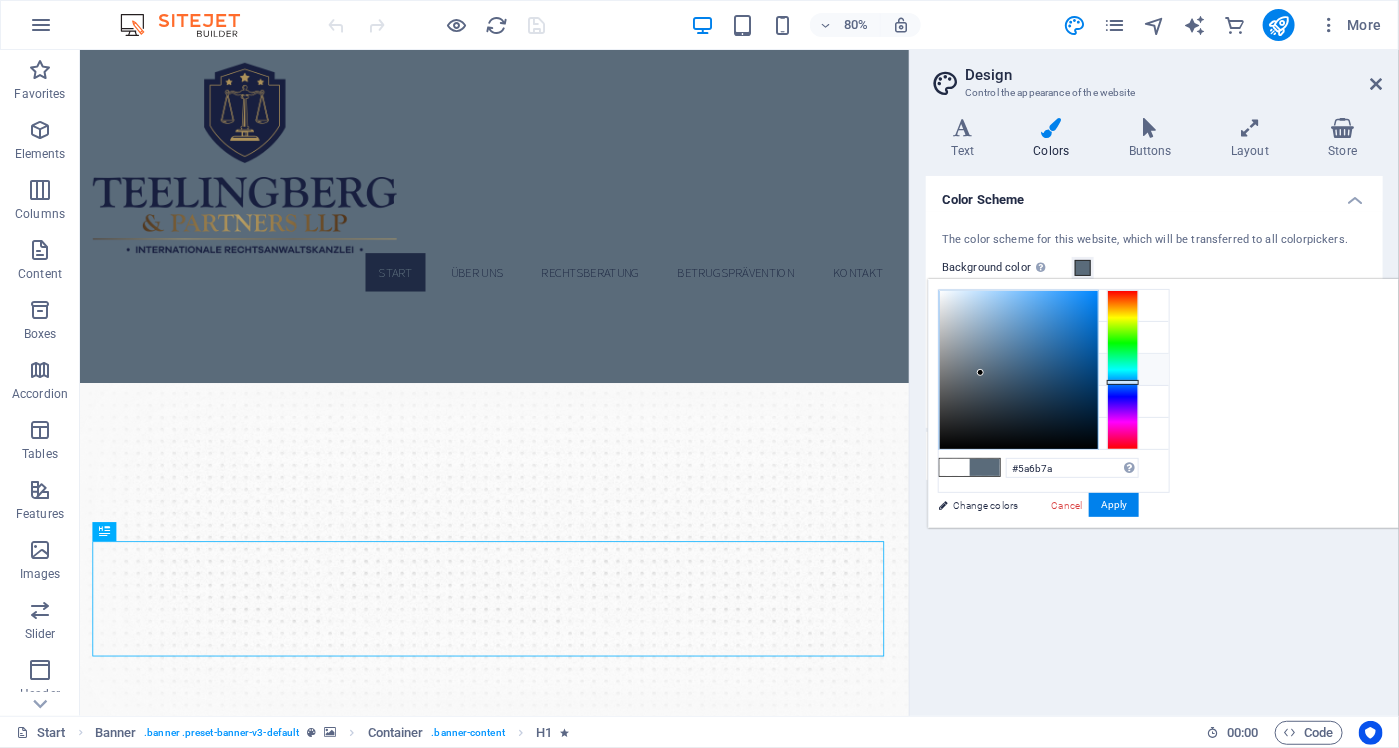 click on "Secondary color
#5a6b7a" at bounding box center (1054, 370) 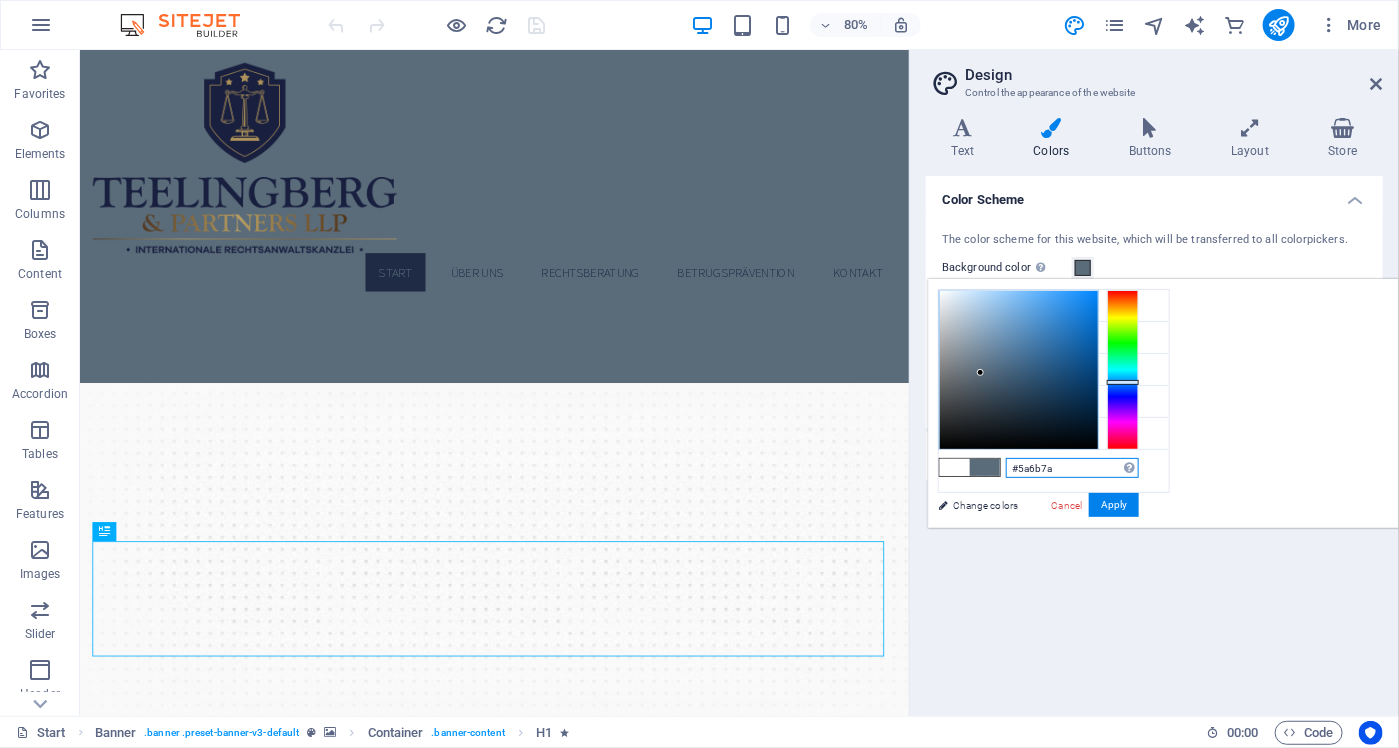click on "#5a6b7a" at bounding box center (1072, 468) 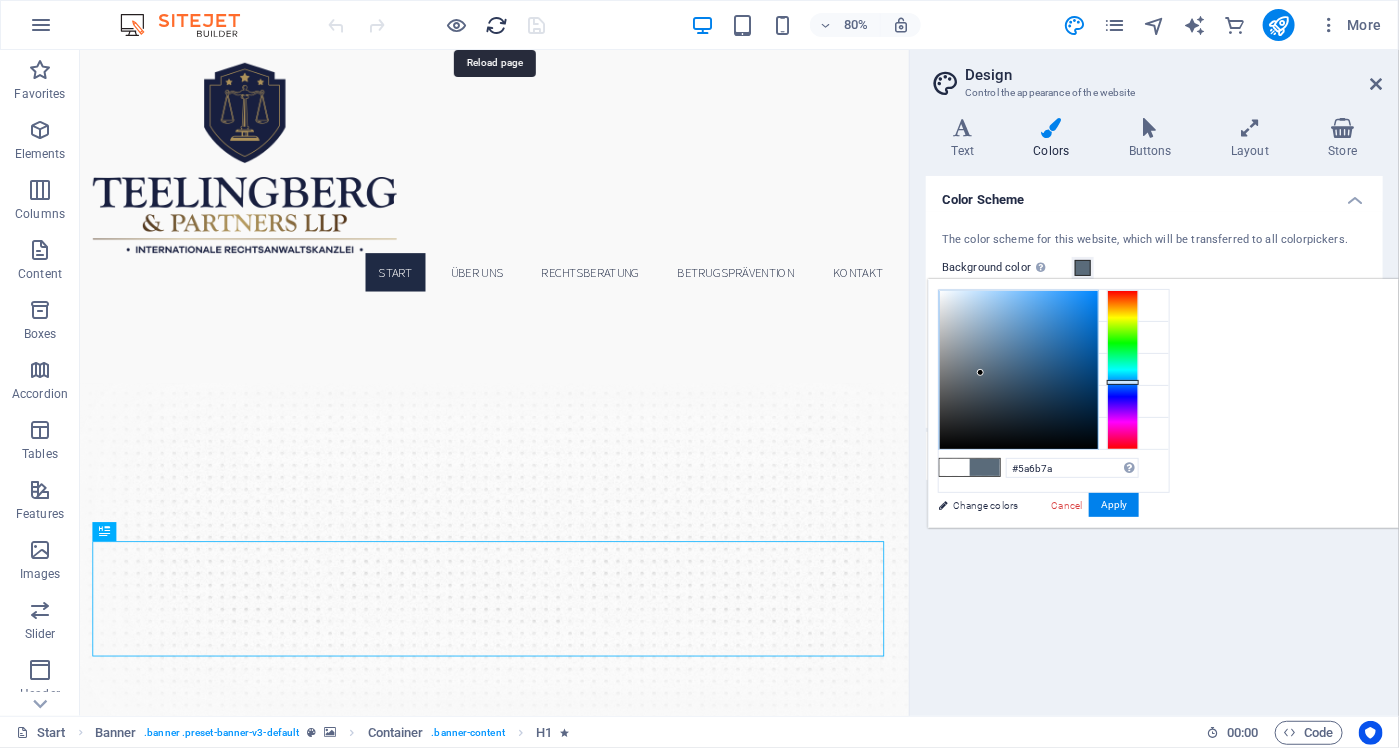 click at bounding box center (497, 25) 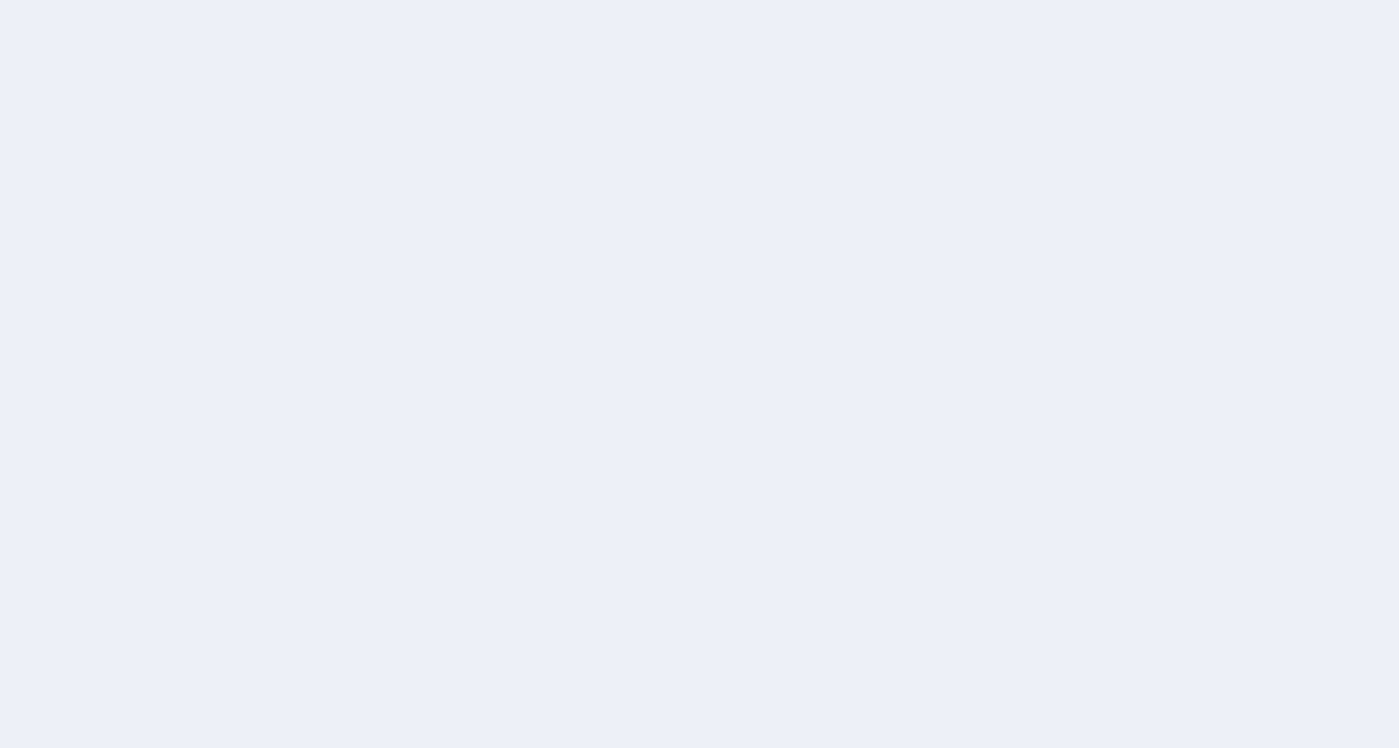 scroll, scrollTop: 0, scrollLeft: 0, axis: both 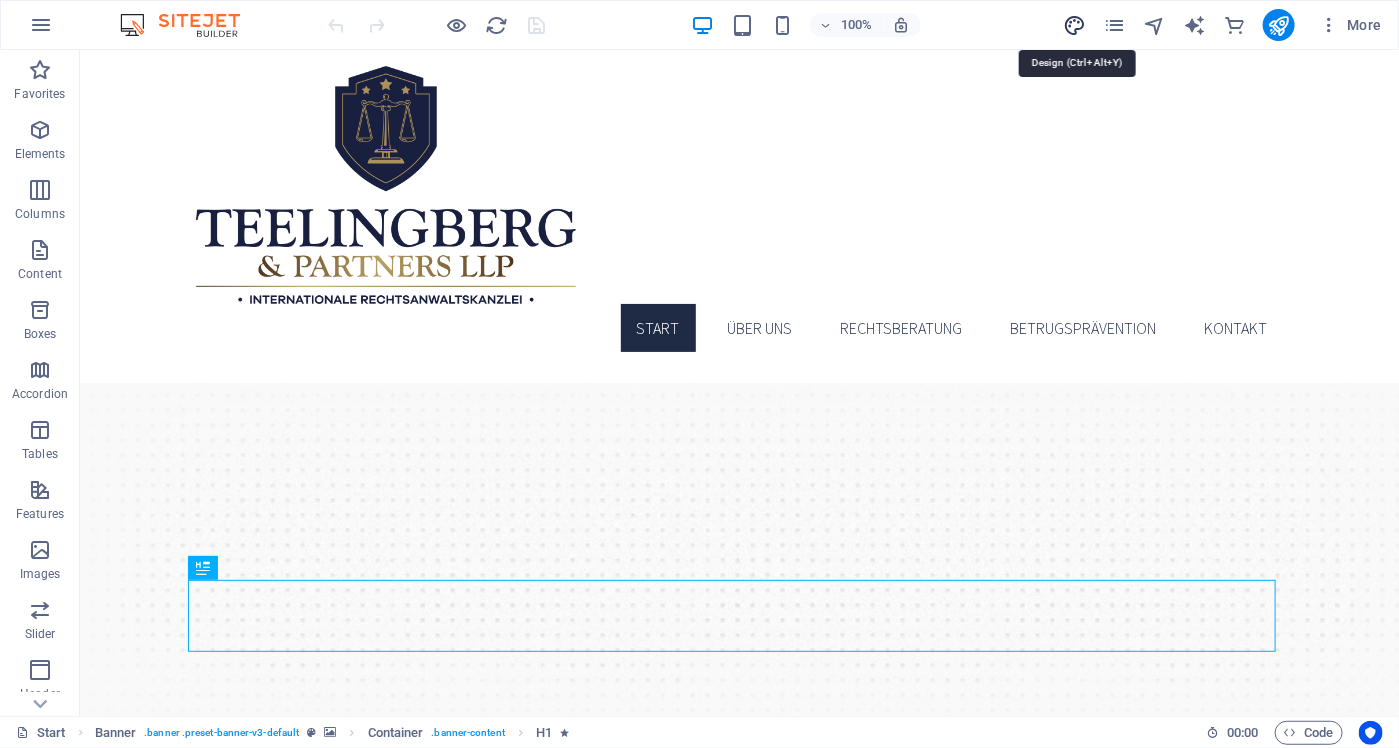 click at bounding box center [1074, 25] 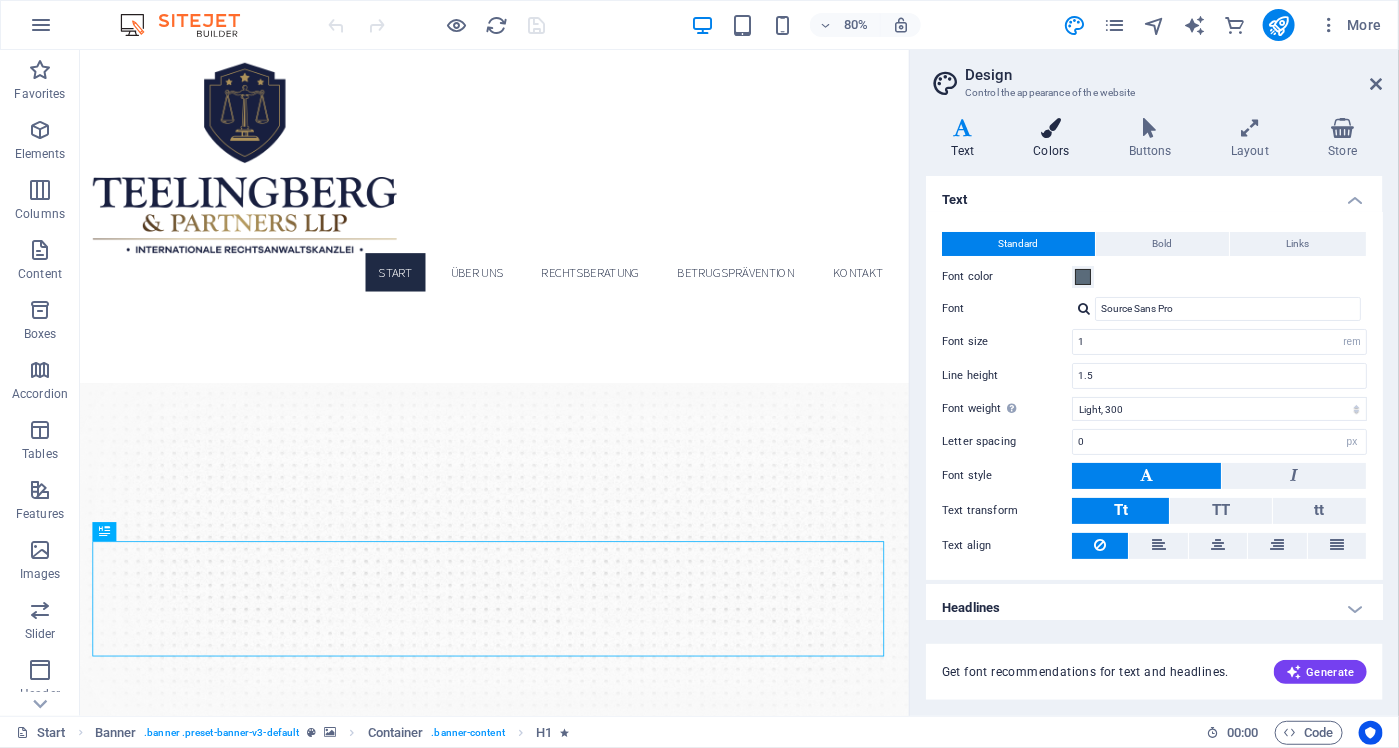 click at bounding box center [1051, 128] 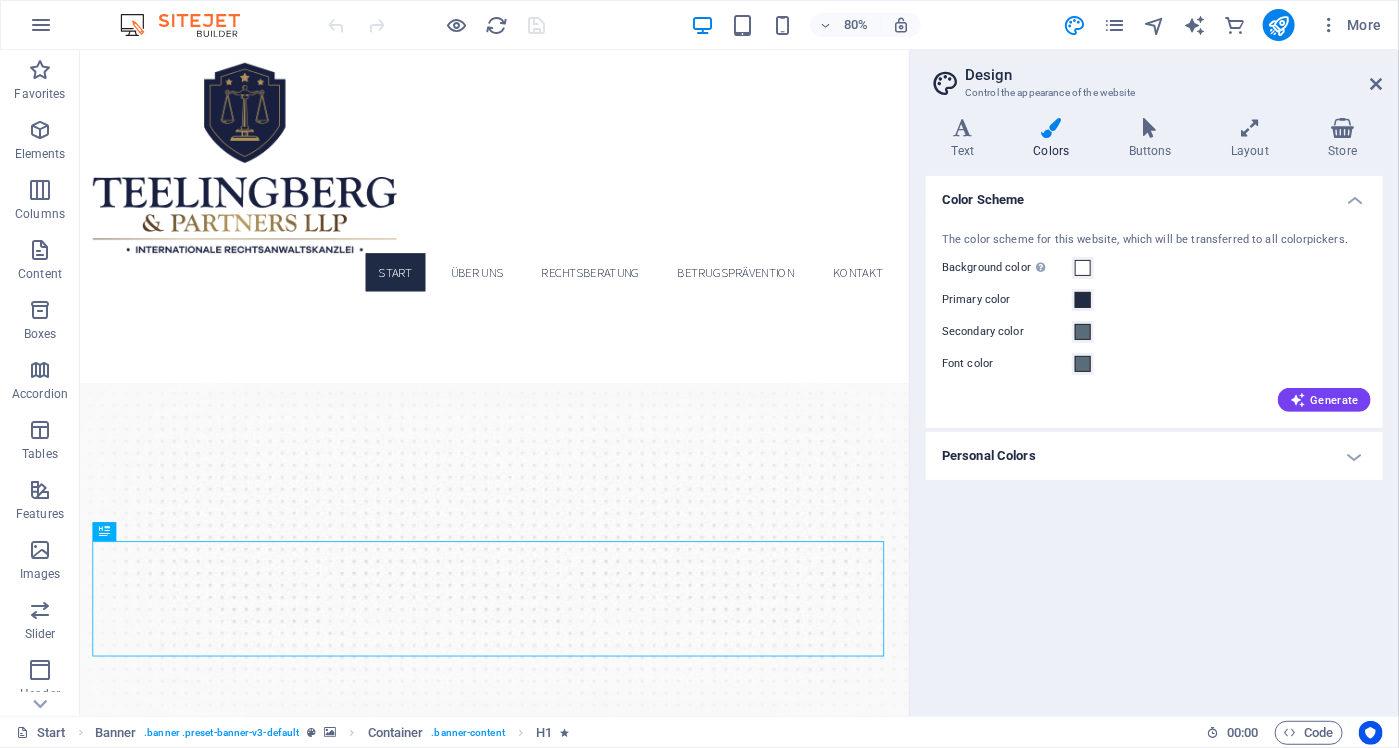 click on "Primary color" at bounding box center [1007, 300] 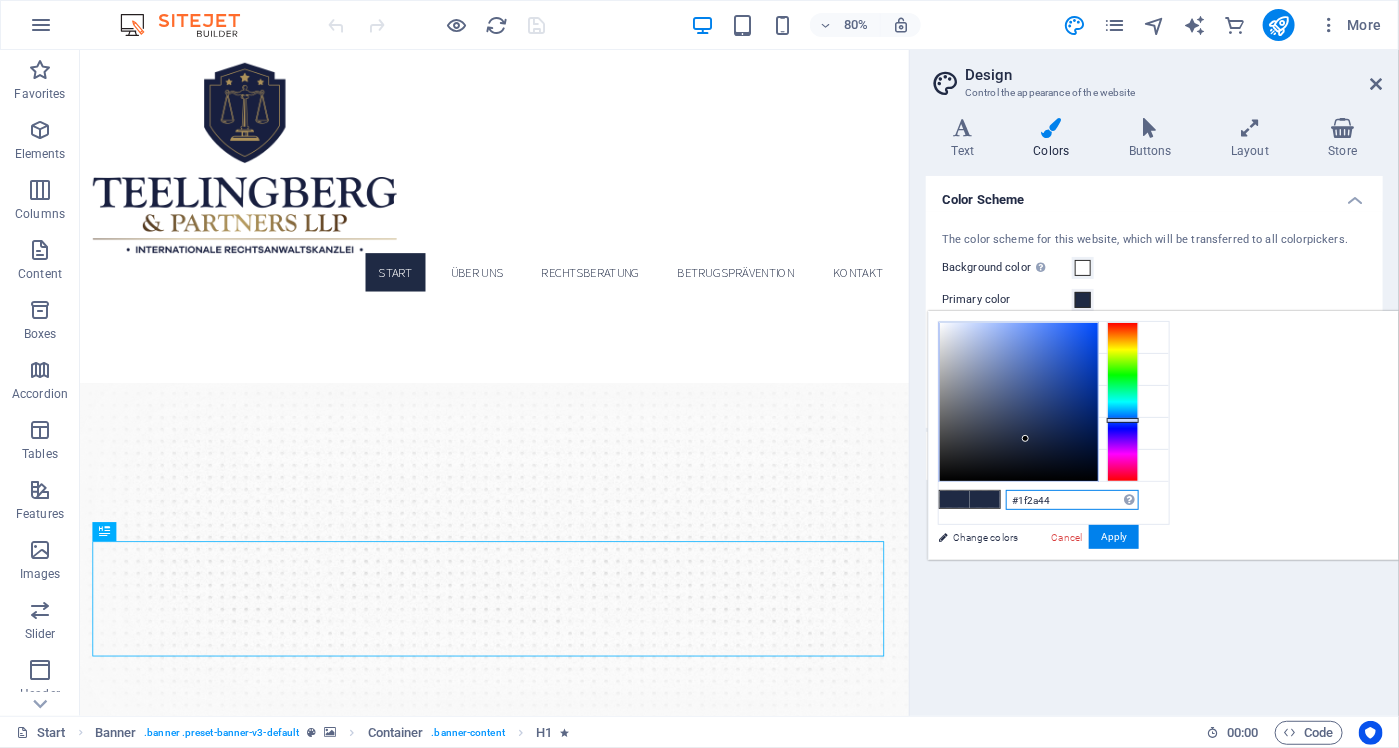 click on "#1f2a44" at bounding box center [1072, 500] 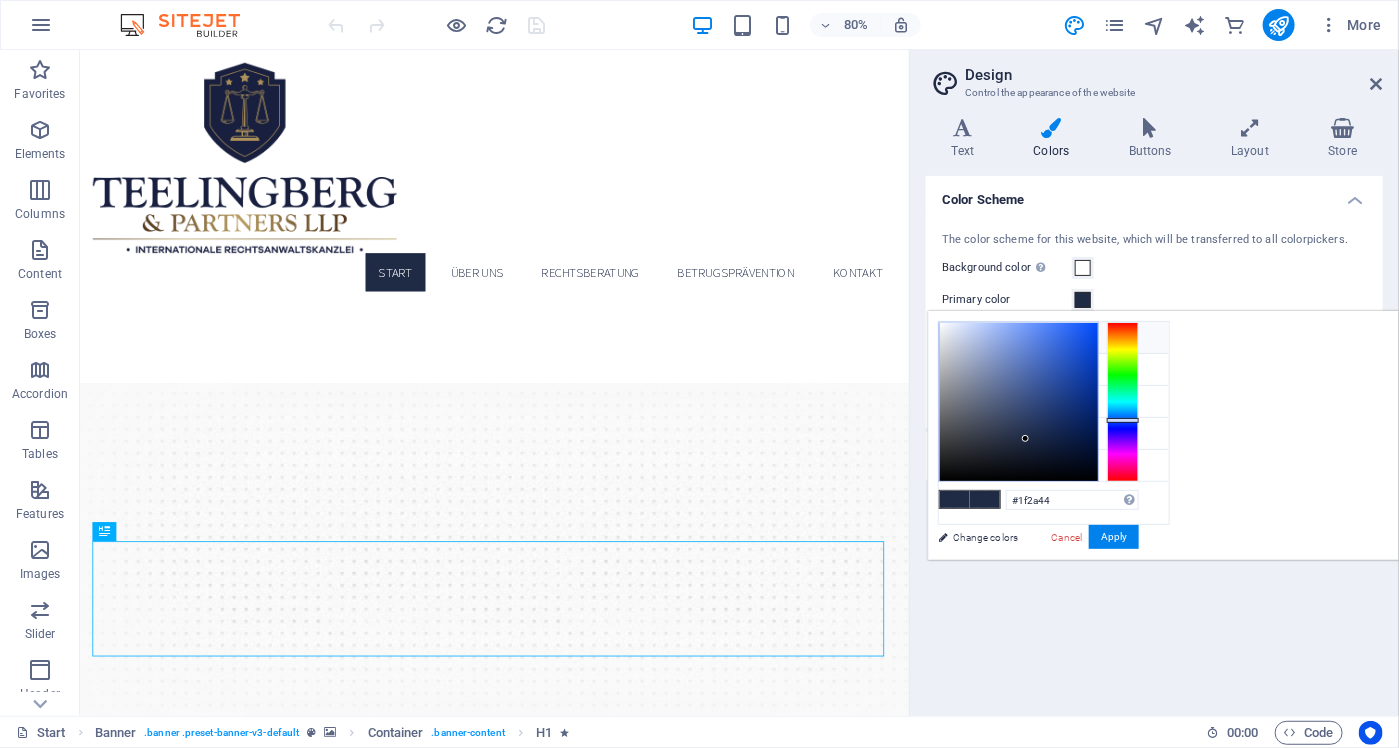 click on "Background color
#ffffff" at bounding box center [1054, 338] 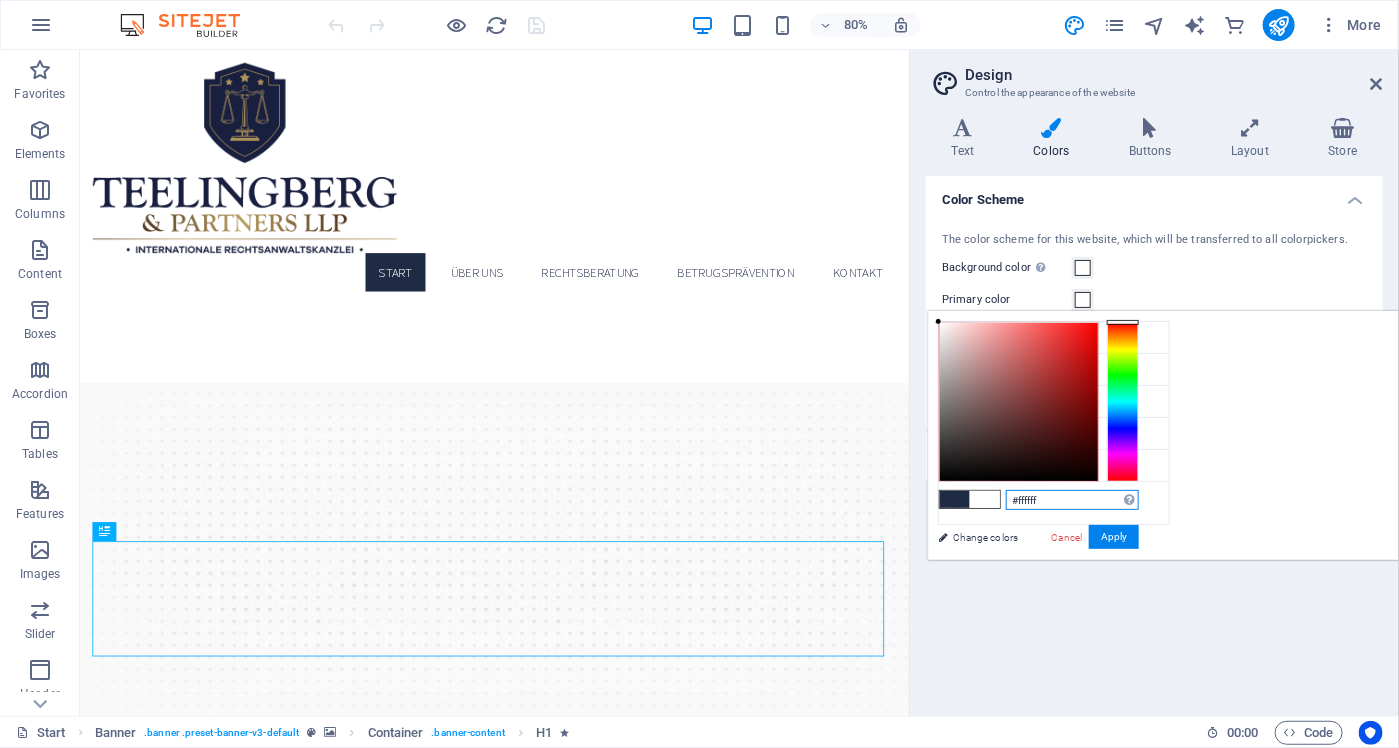 click on "#ffffff" at bounding box center [1072, 500] 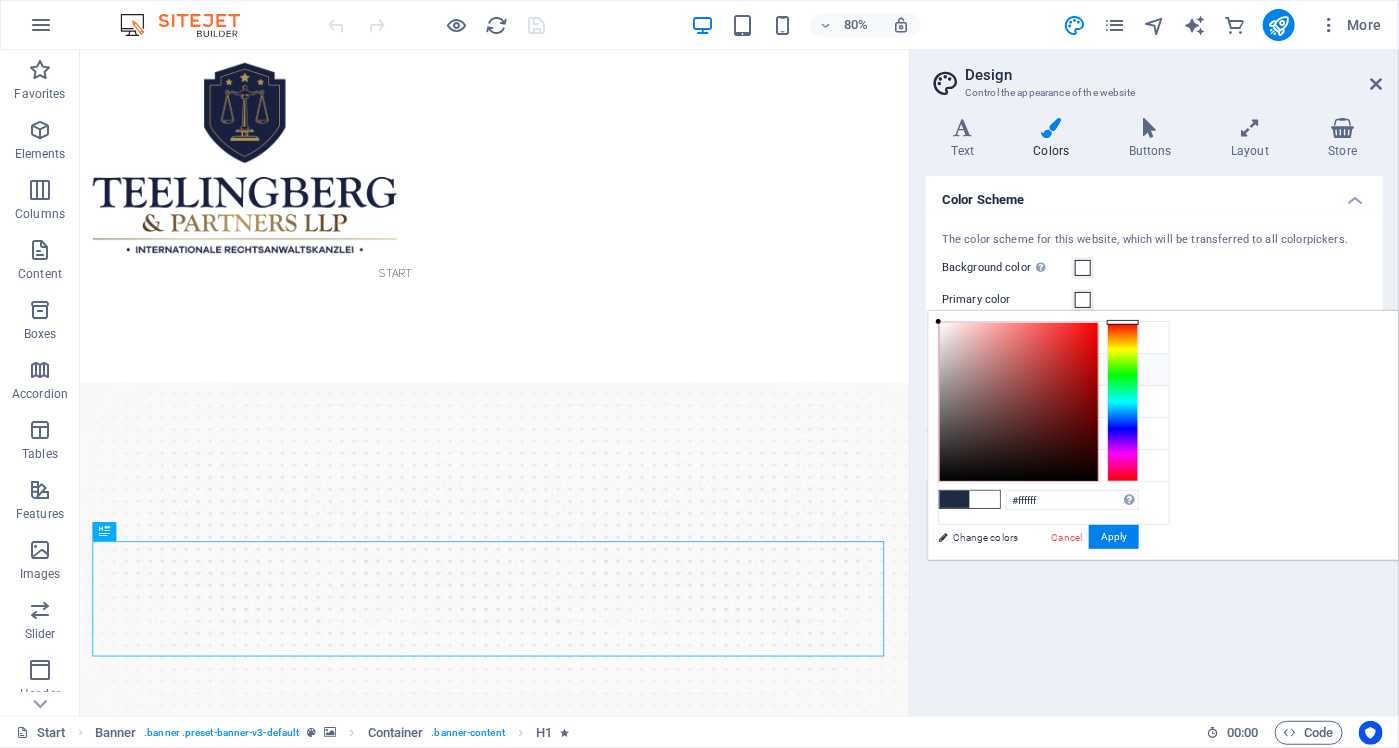 click on "Primary color
#ffffff" at bounding box center (1054, 370) 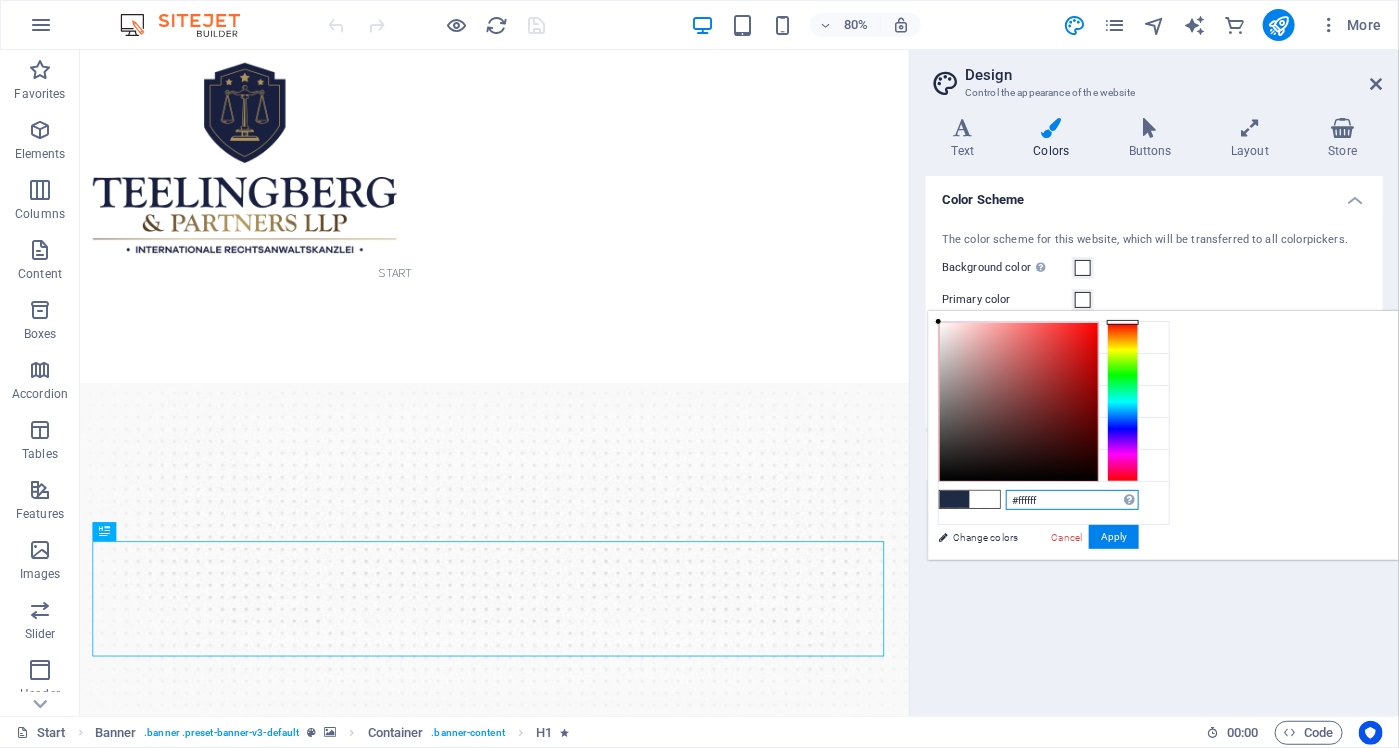 click on "#ffffff" at bounding box center (1072, 500) 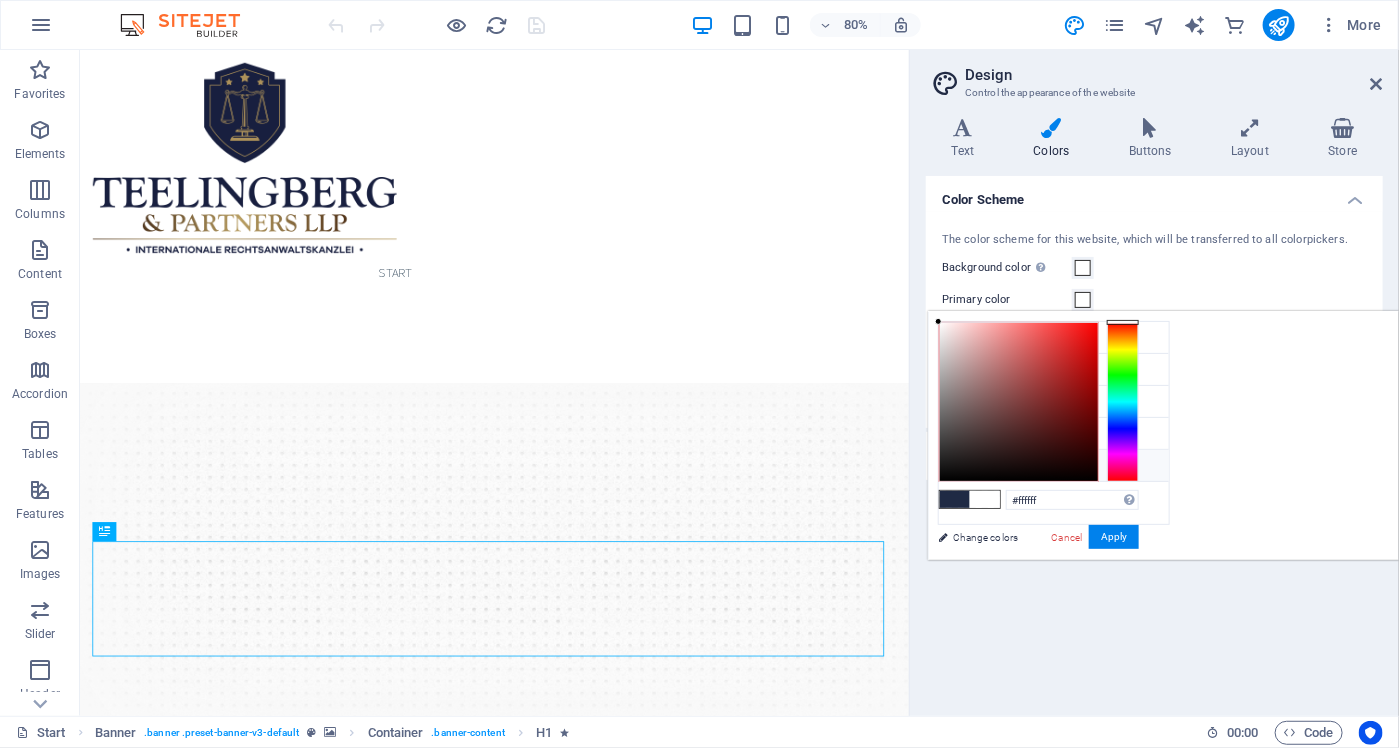 click on "Custom color 1
#F9F9F9" at bounding box center (1054, 466) 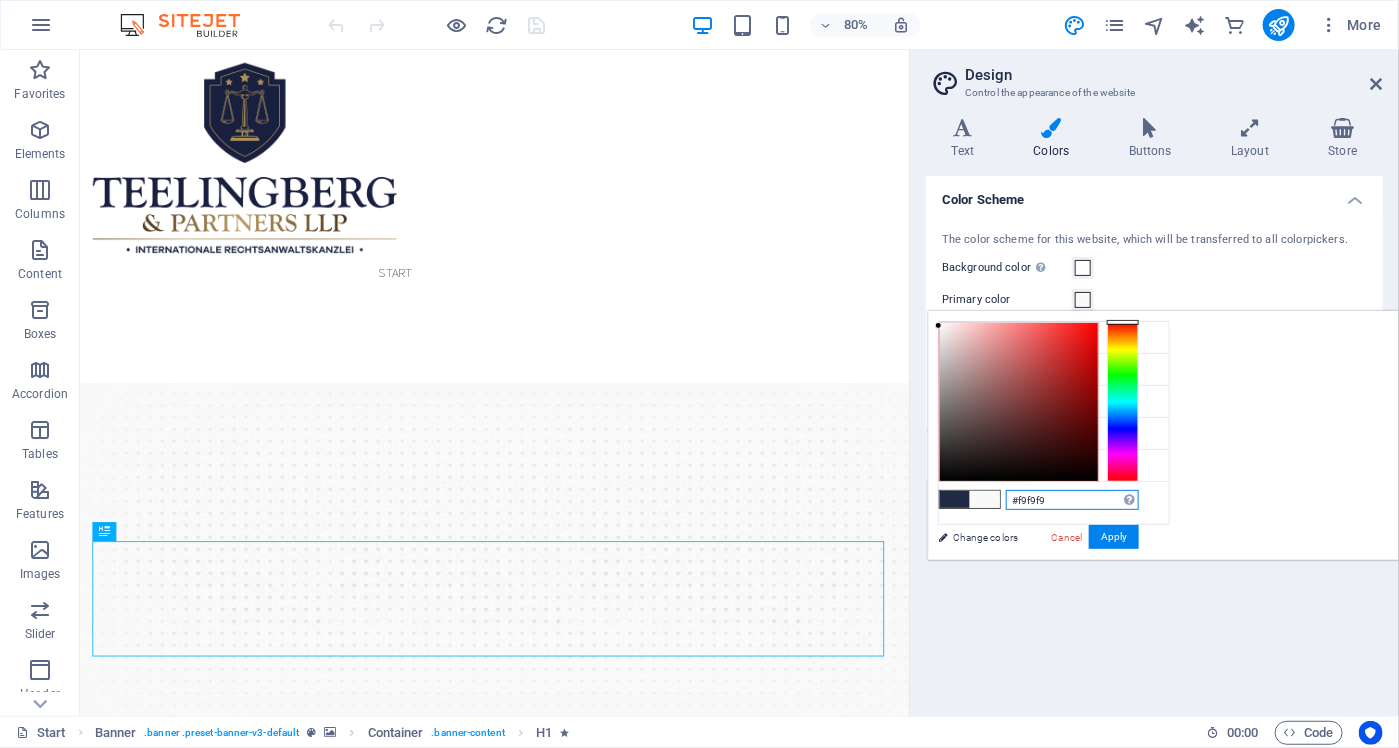 click on "#f9f9f9" at bounding box center [1072, 500] 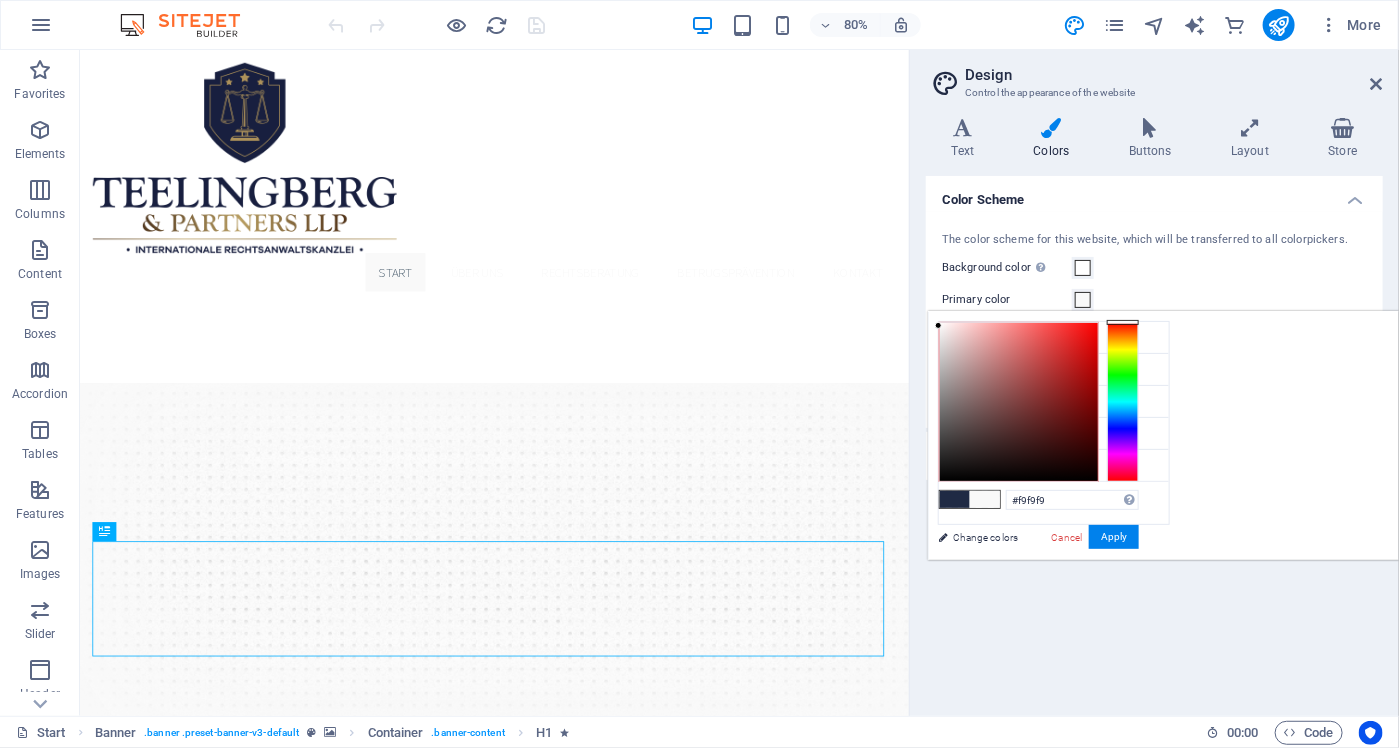 drag, startPoint x: 932, startPoint y: 201, endPoint x: 1094, endPoint y: 226, distance: 163.91766 